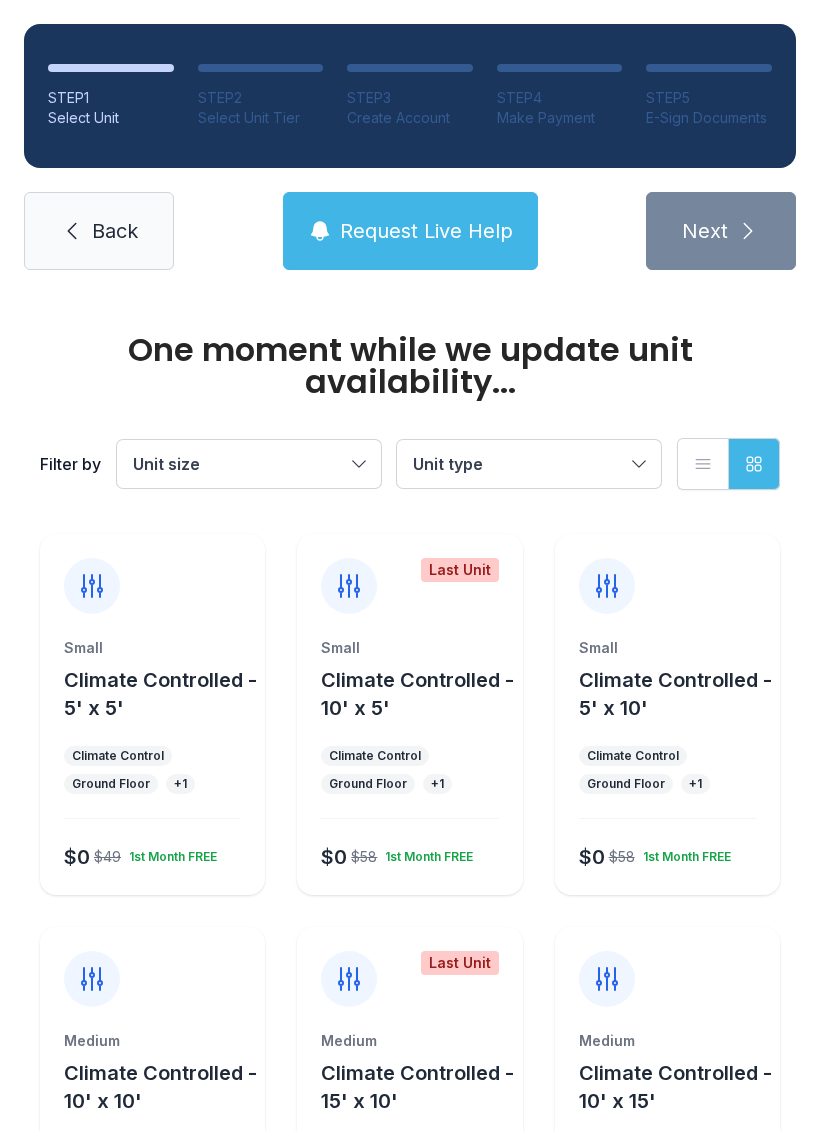 scroll, scrollTop: 0, scrollLeft: 0, axis: both 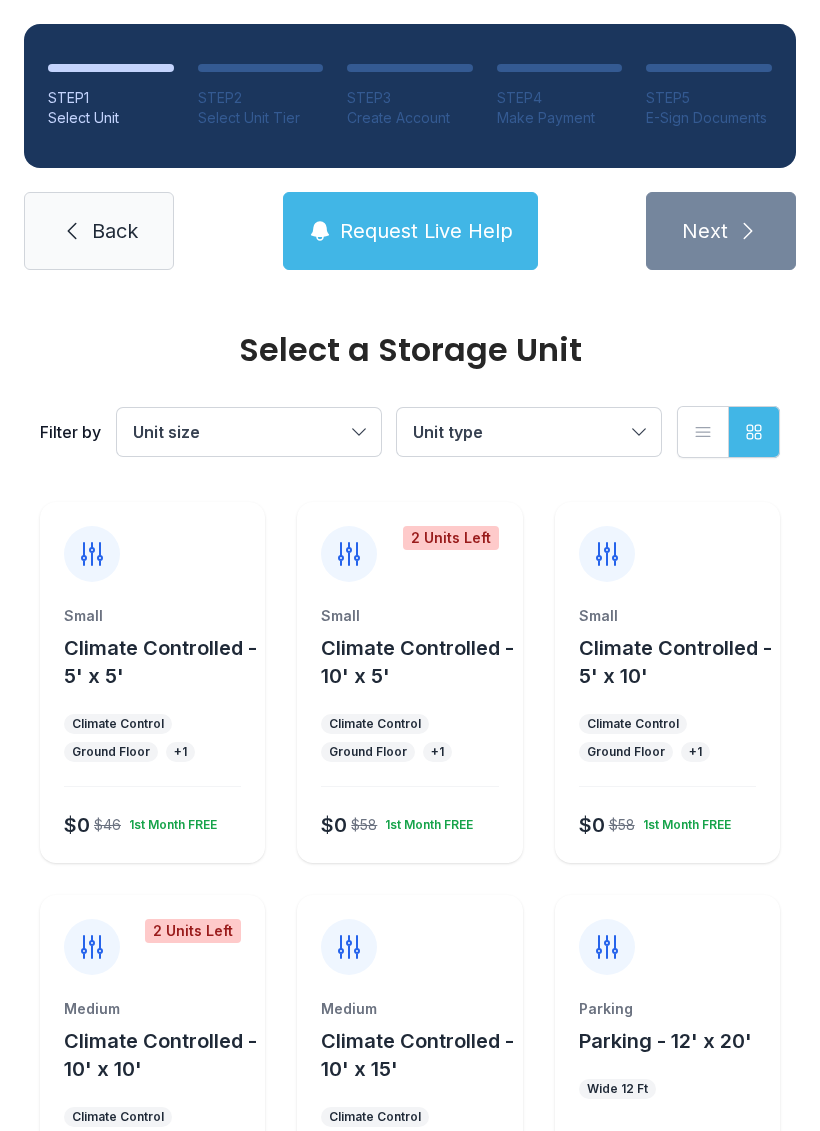 click on "Climate Controlled - 10' x 15'" at bounding box center [160, 662] 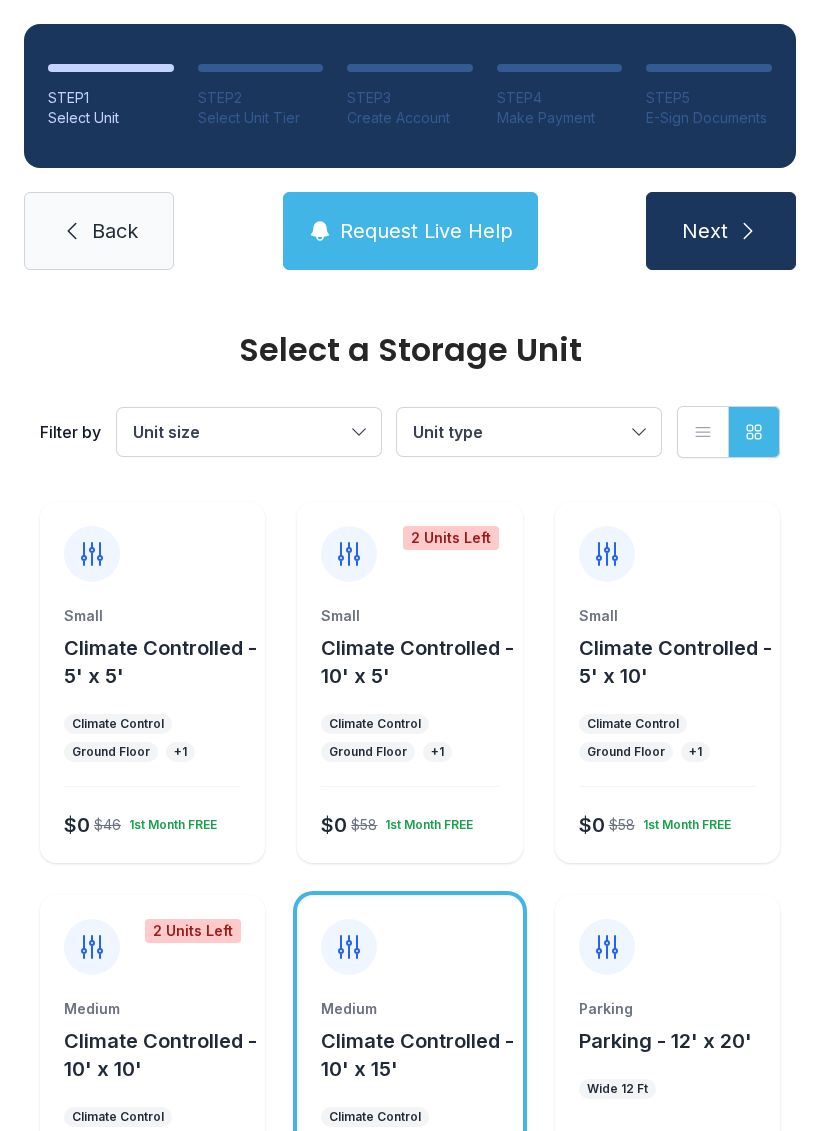 click on "Next" at bounding box center [721, 231] 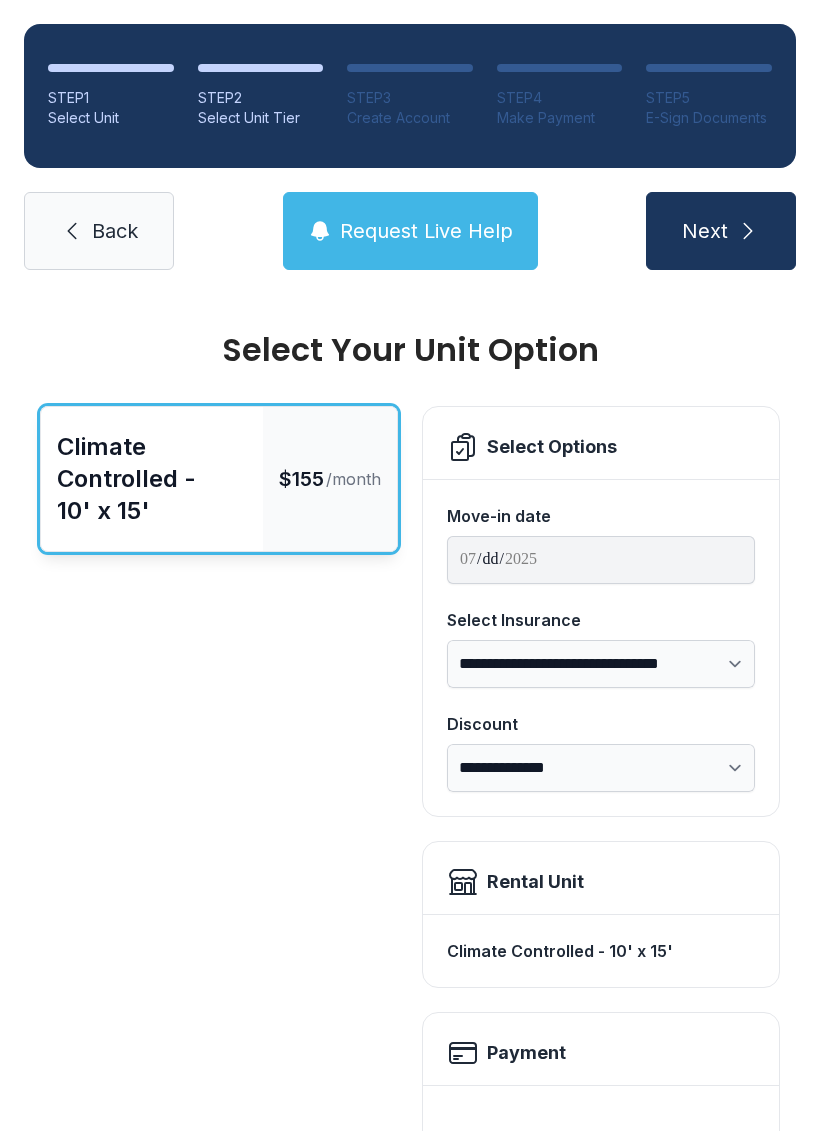 click on "Next" at bounding box center [721, 231] 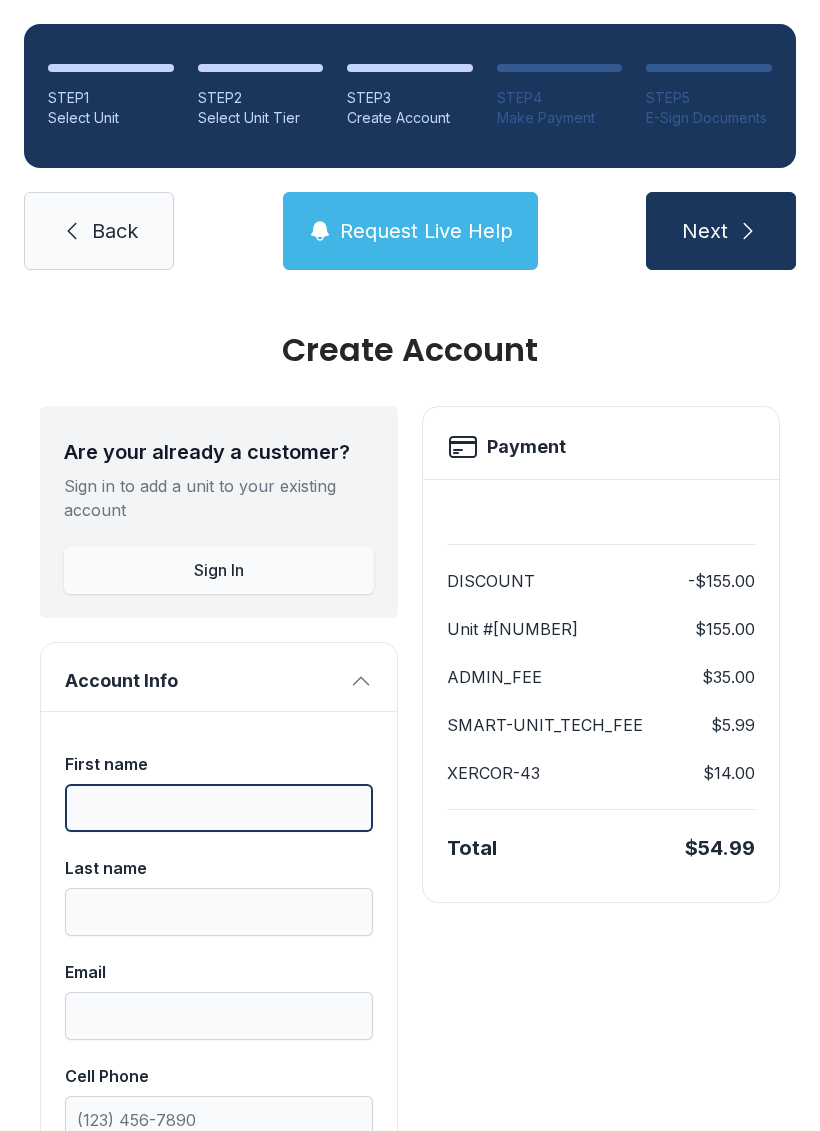 click on "First name" at bounding box center (219, 808) 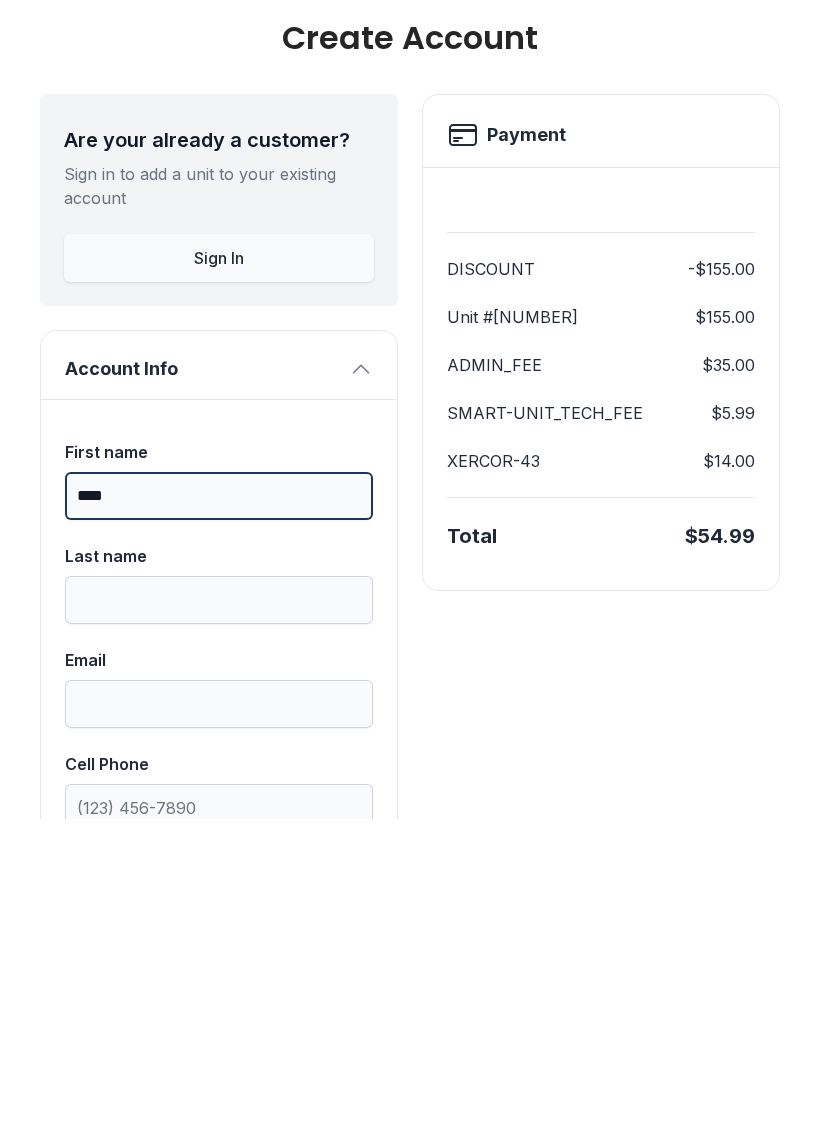 type on "****" 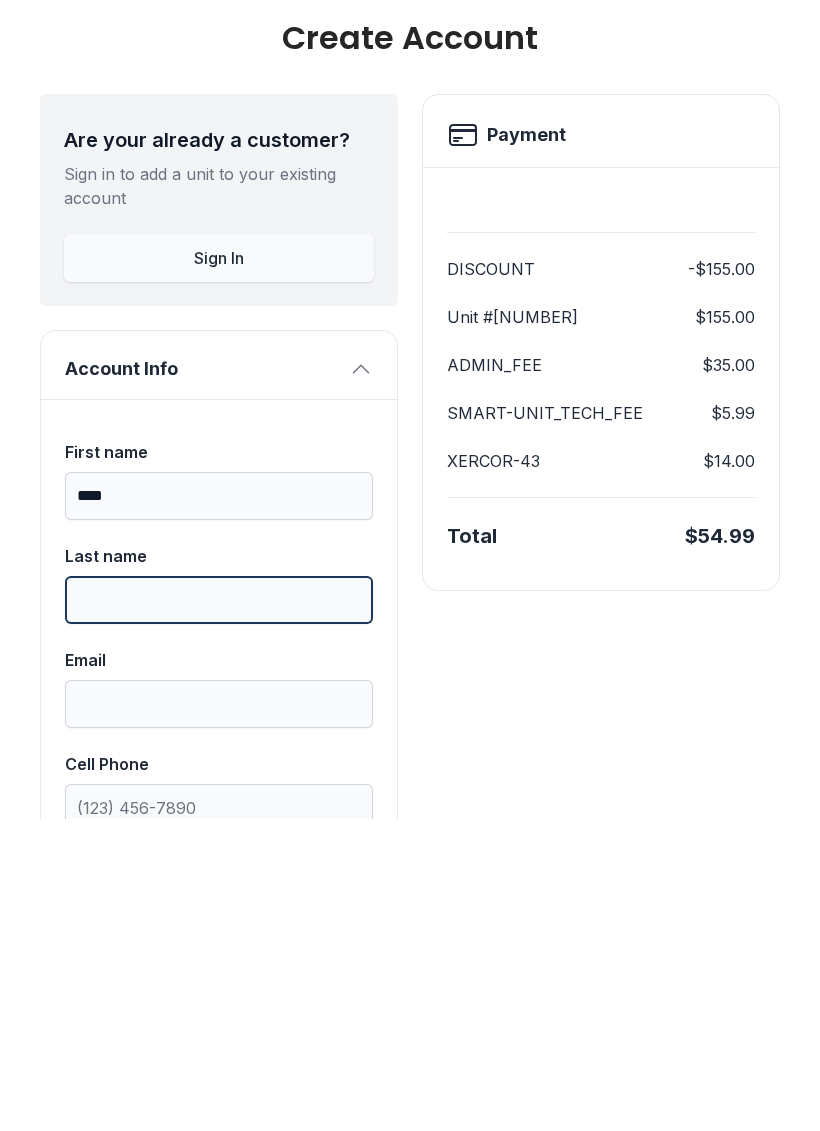click on "Last name" at bounding box center (219, 912) 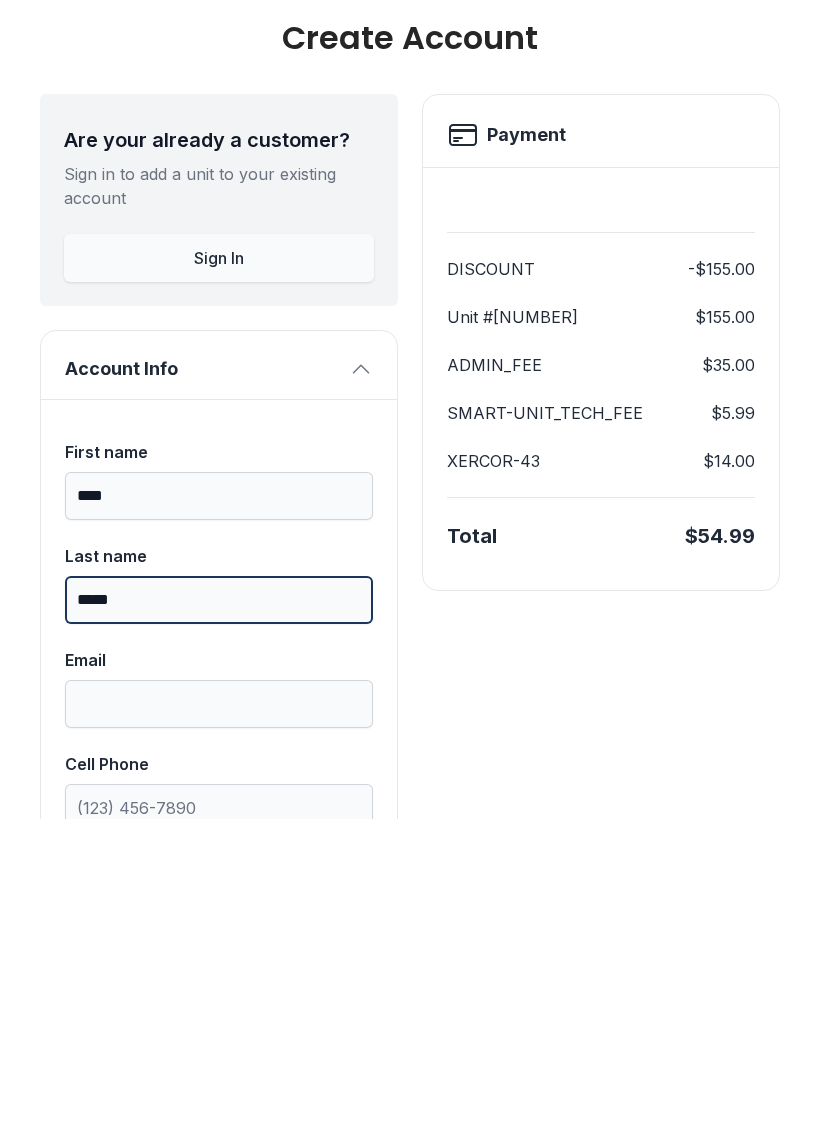 type on "*****" 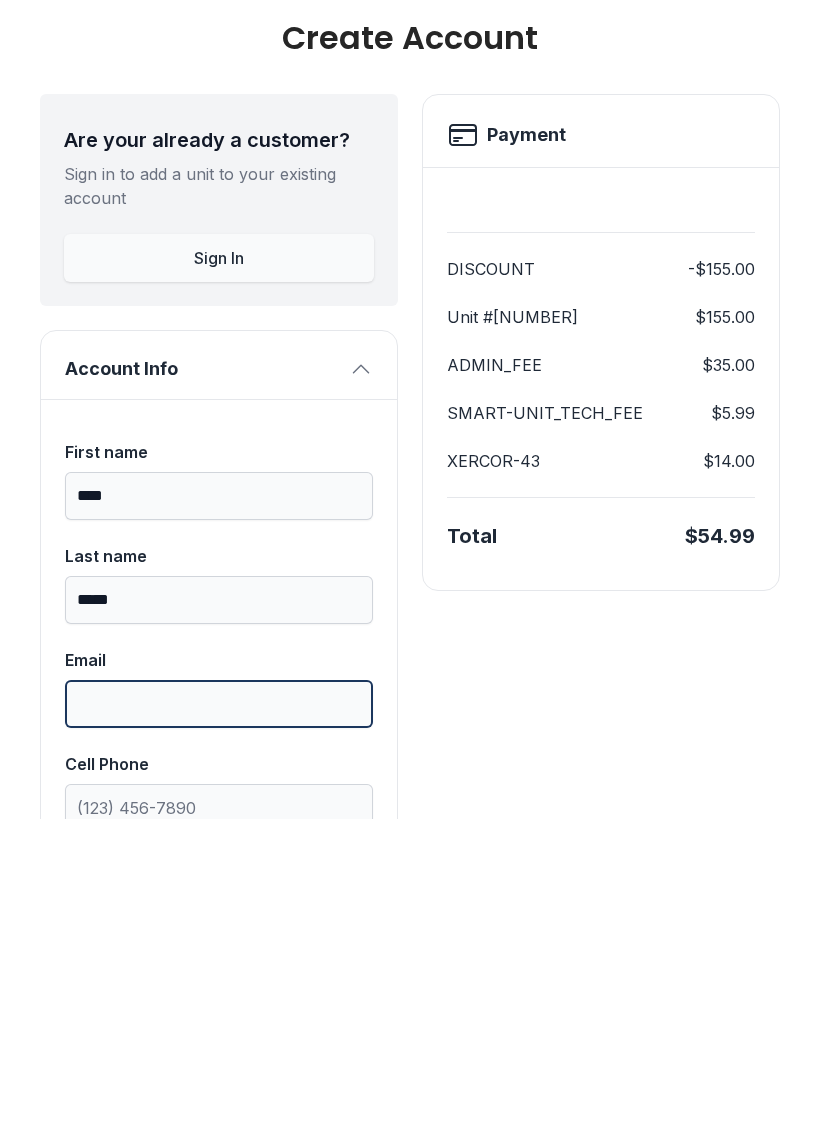 click on "Email" at bounding box center [219, 1016] 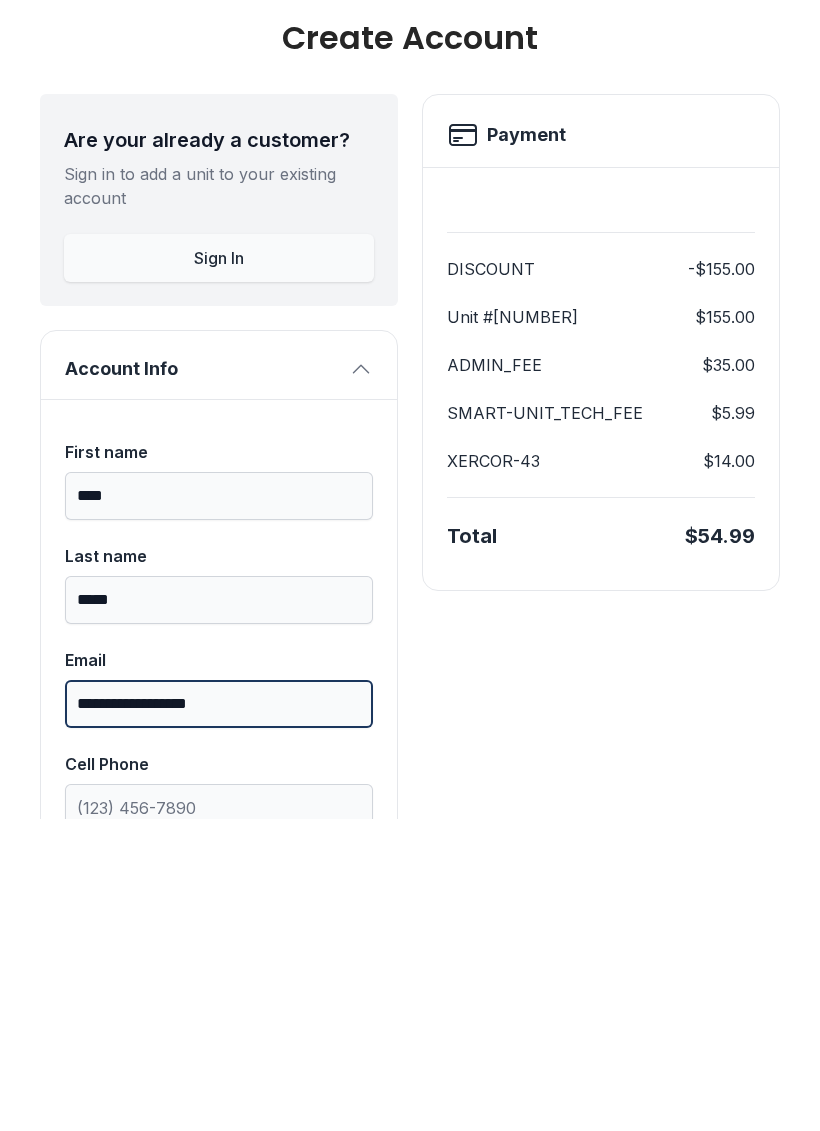 type on "**********" 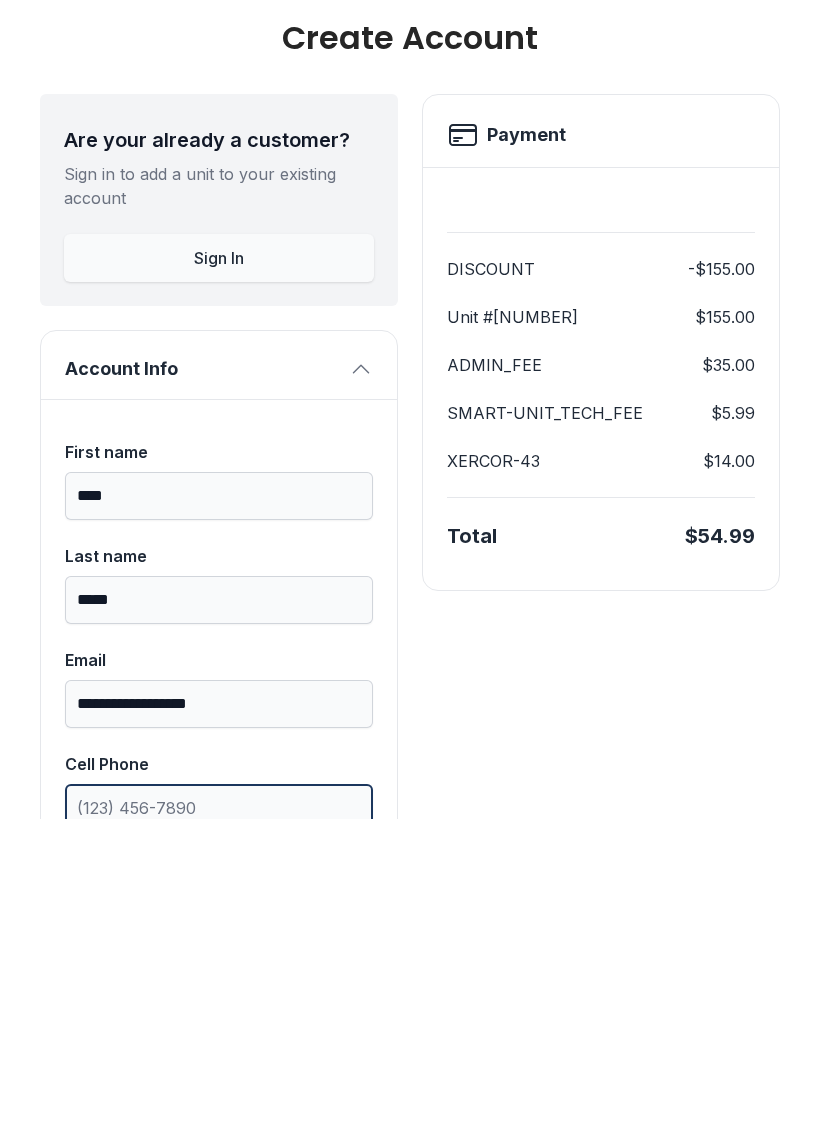 click on "Cell Phone" at bounding box center [219, 1120] 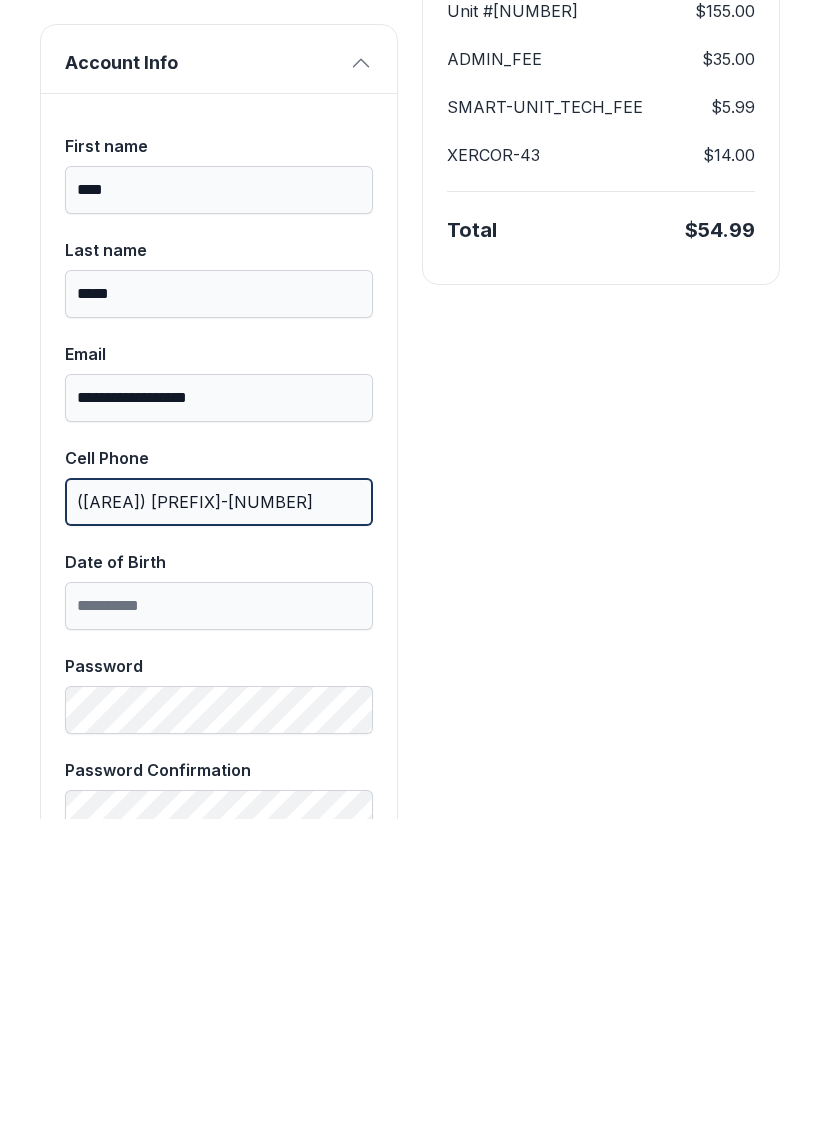 scroll, scrollTop: 315, scrollLeft: 0, axis: vertical 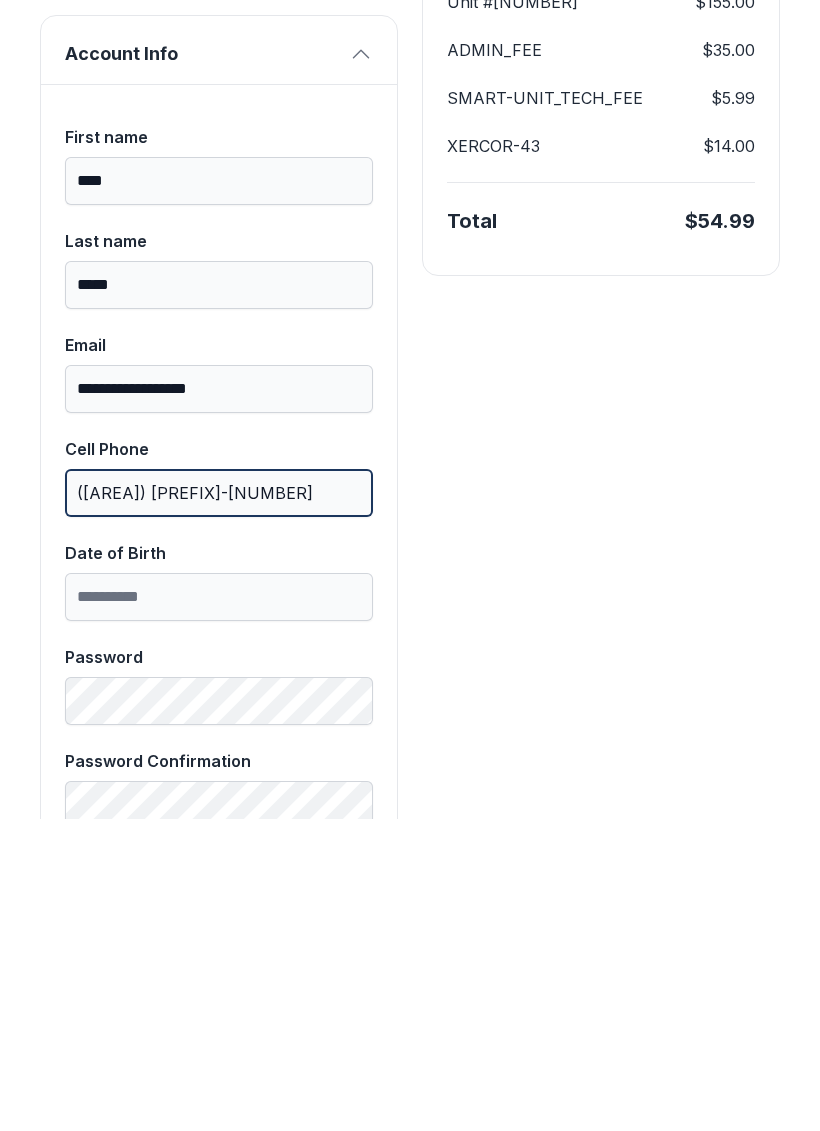 type on "([AREA]) [PREFIX]-[NUMBER]" 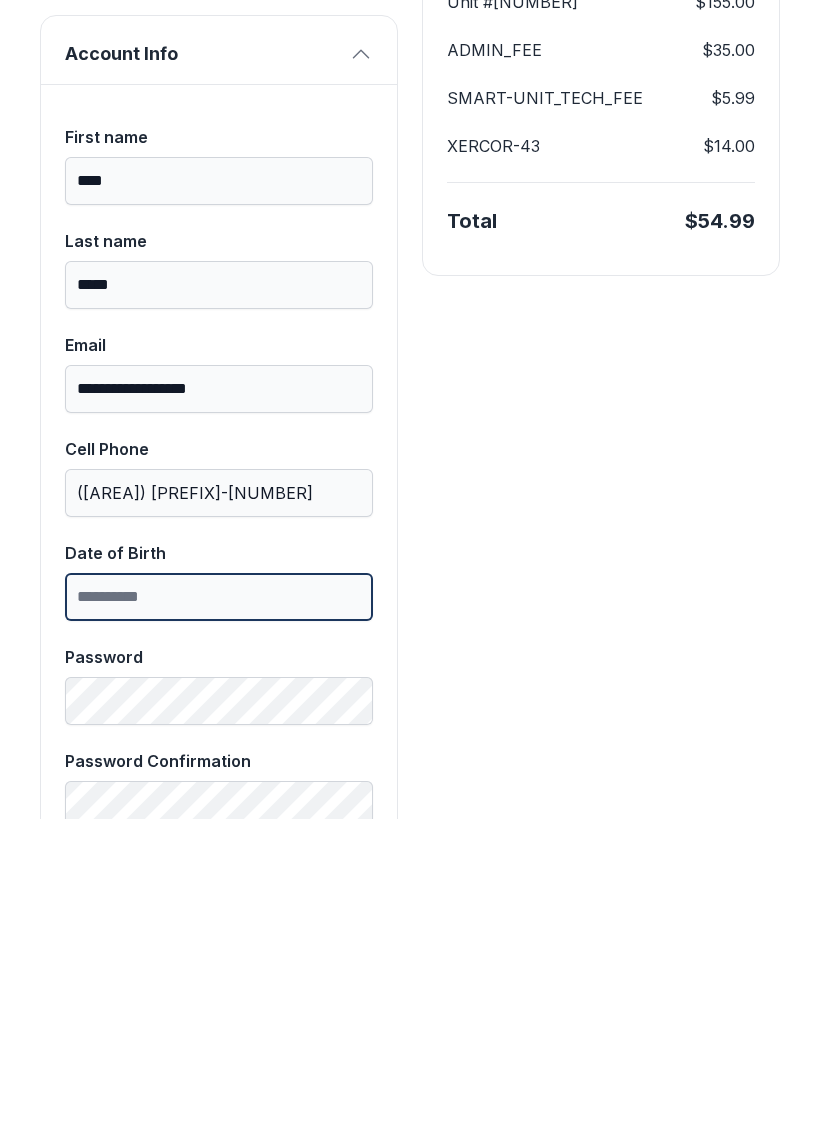 click on "Date of Birth" at bounding box center [219, 909] 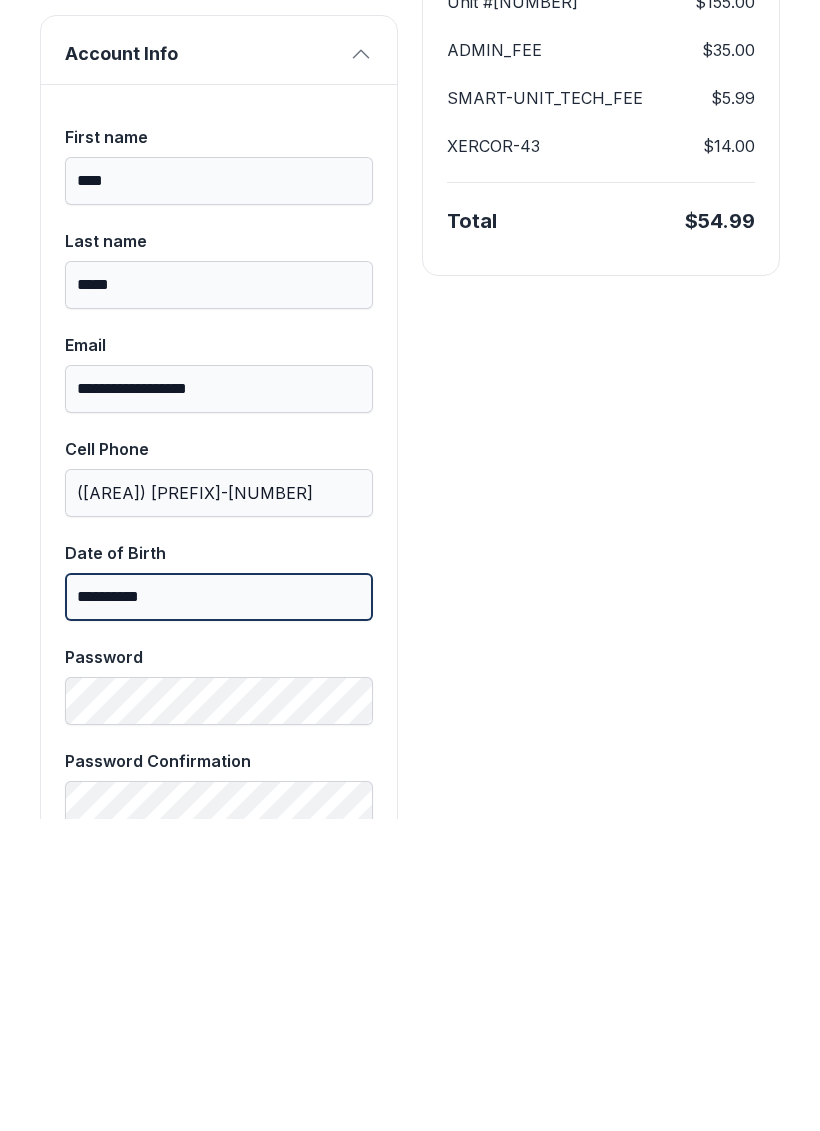 type on "**********" 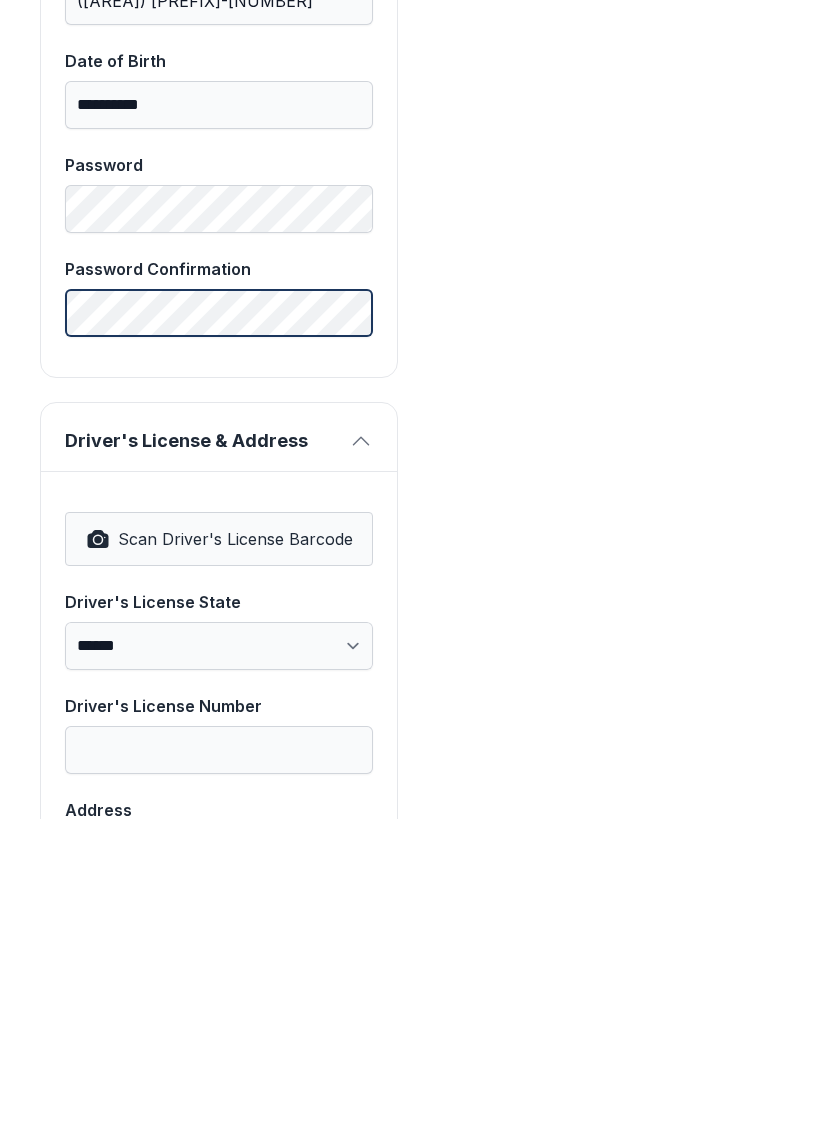 scroll, scrollTop: 812, scrollLeft: 0, axis: vertical 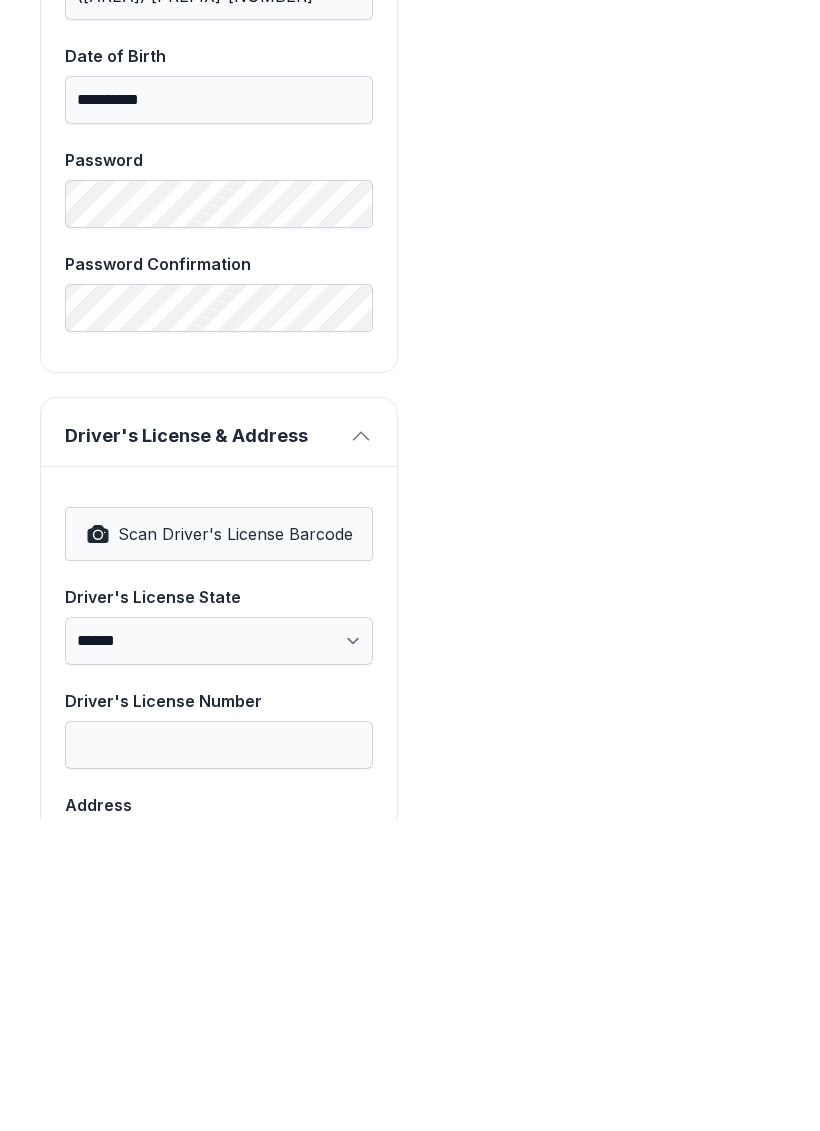 click on "**********" at bounding box center (219, 1157) 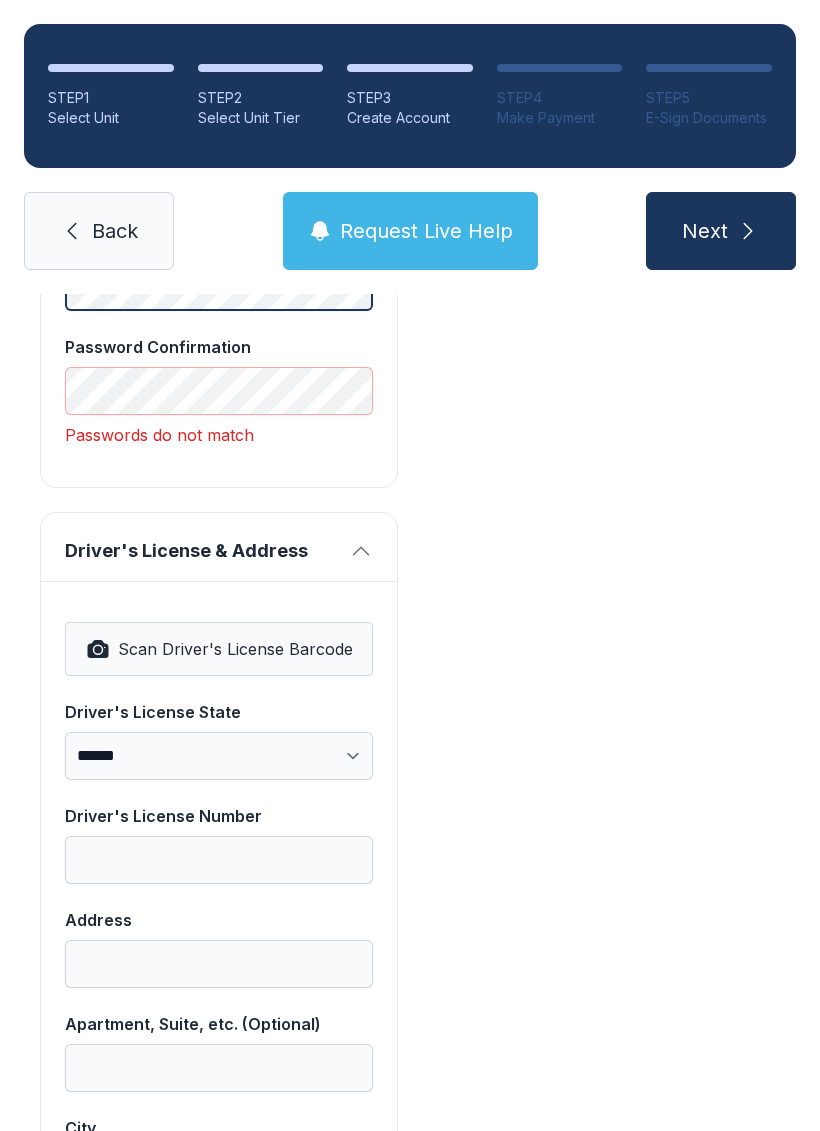 scroll, scrollTop: 1039, scrollLeft: 0, axis: vertical 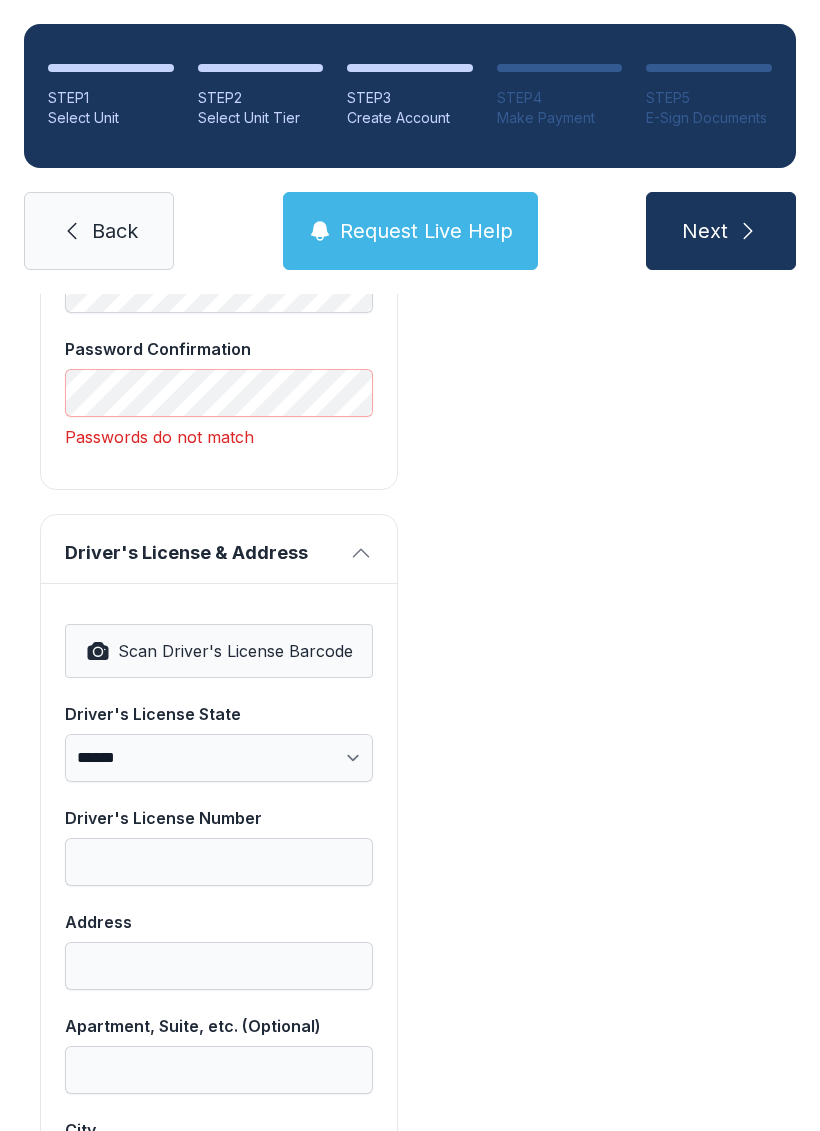 click on "Scan Driver's License Barcode" at bounding box center [235, 651] 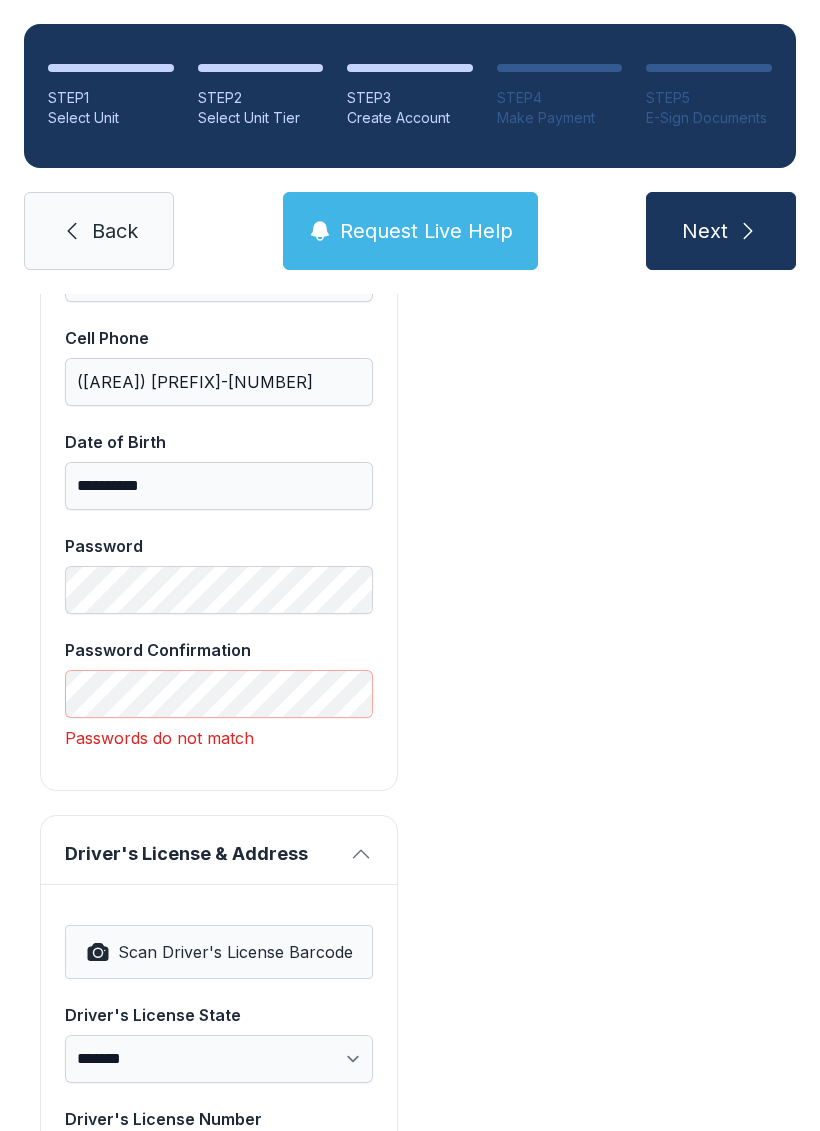scroll, scrollTop: 740, scrollLeft: 0, axis: vertical 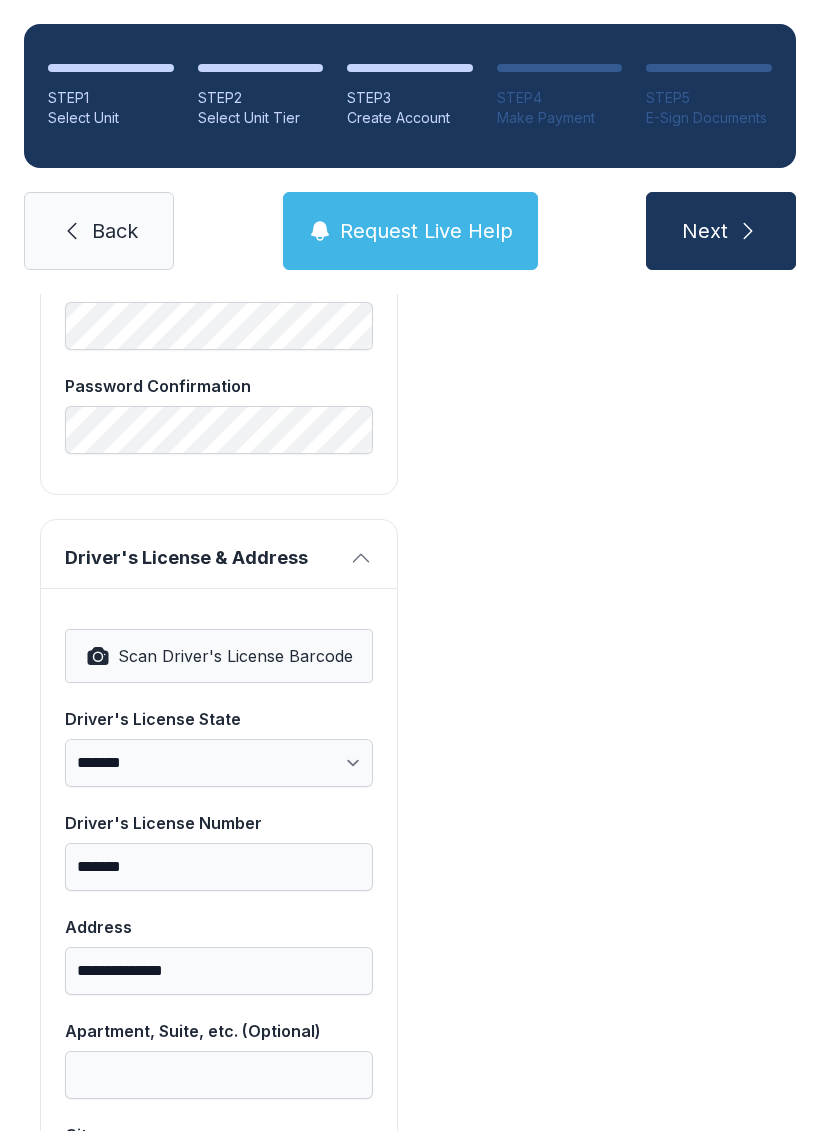 click on "Scan Driver's License Barcode" at bounding box center [235, 656] 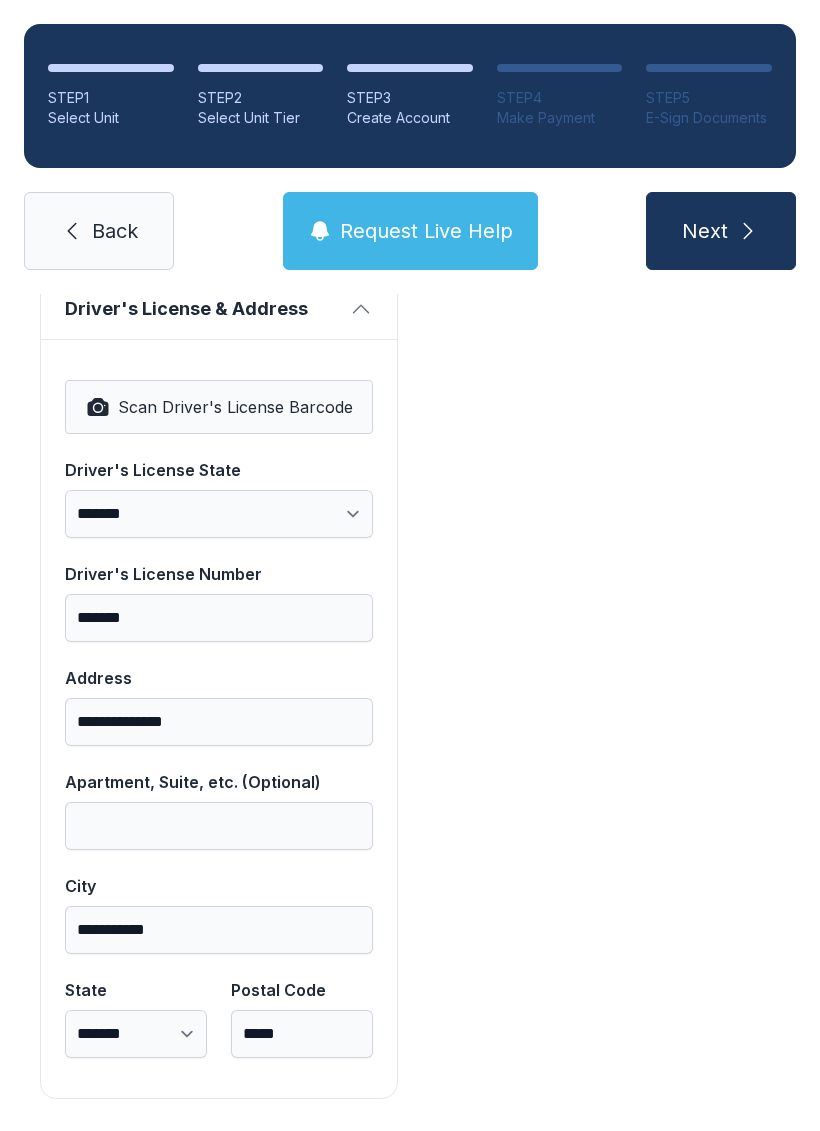 scroll, scrollTop: 1250, scrollLeft: 0, axis: vertical 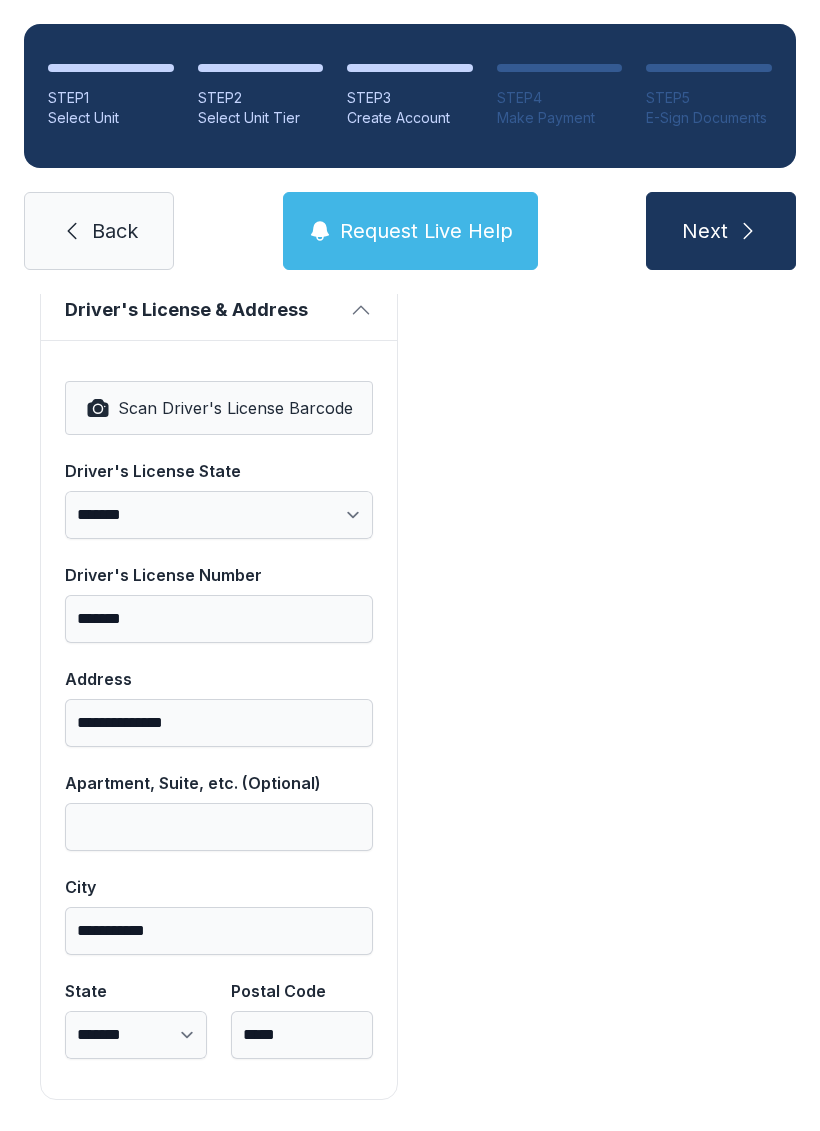 click at bounding box center [748, 231] 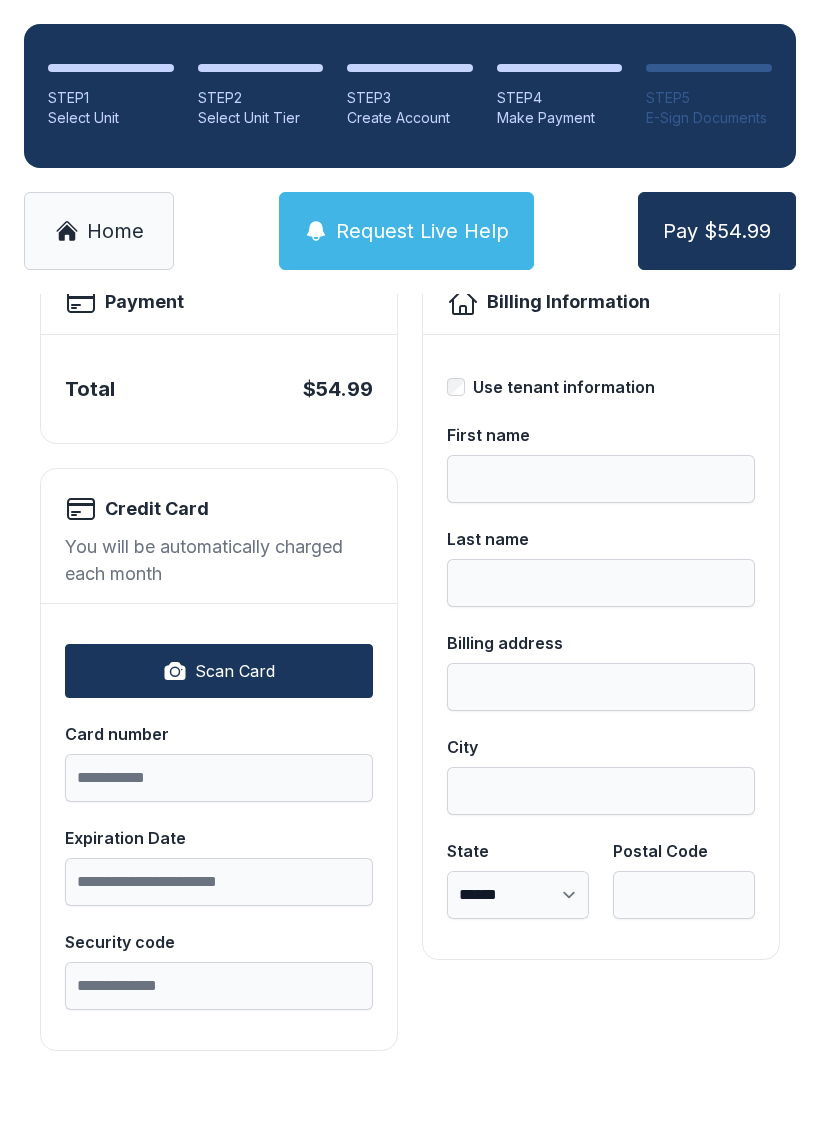 scroll, scrollTop: 0, scrollLeft: 0, axis: both 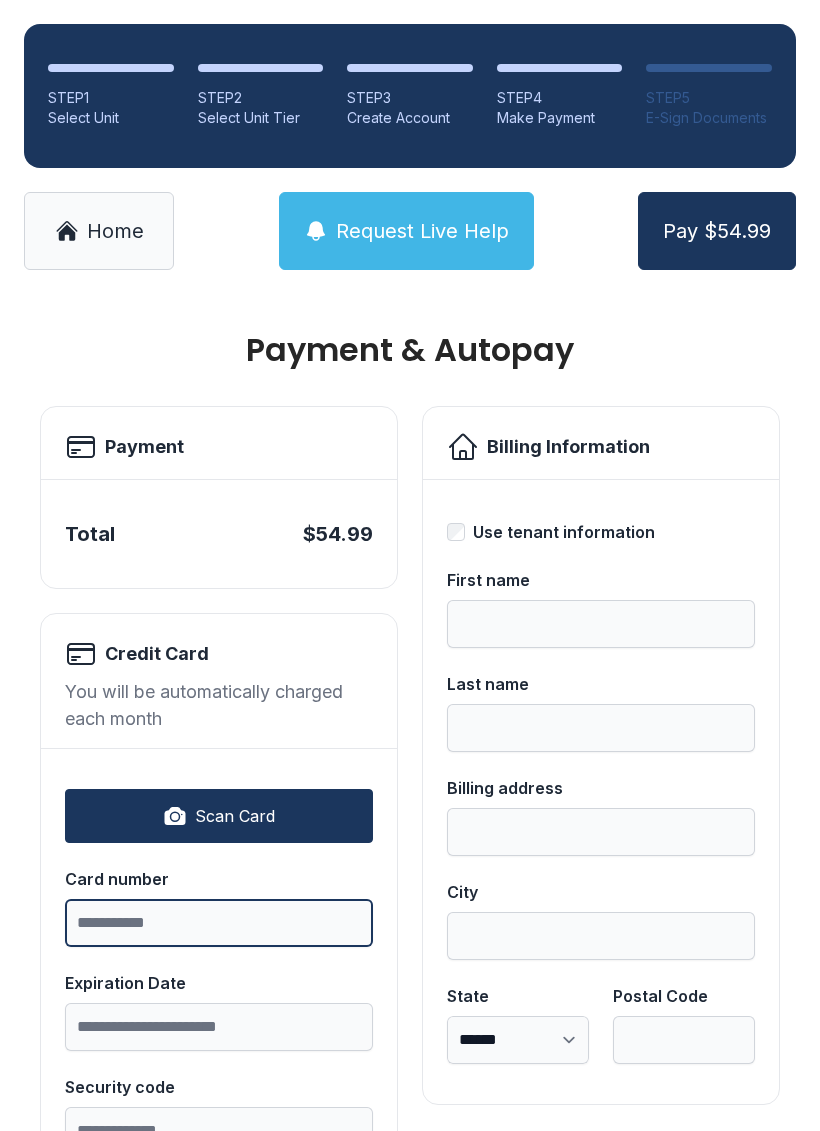 click on "Card number" at bounding box center (219, 923) 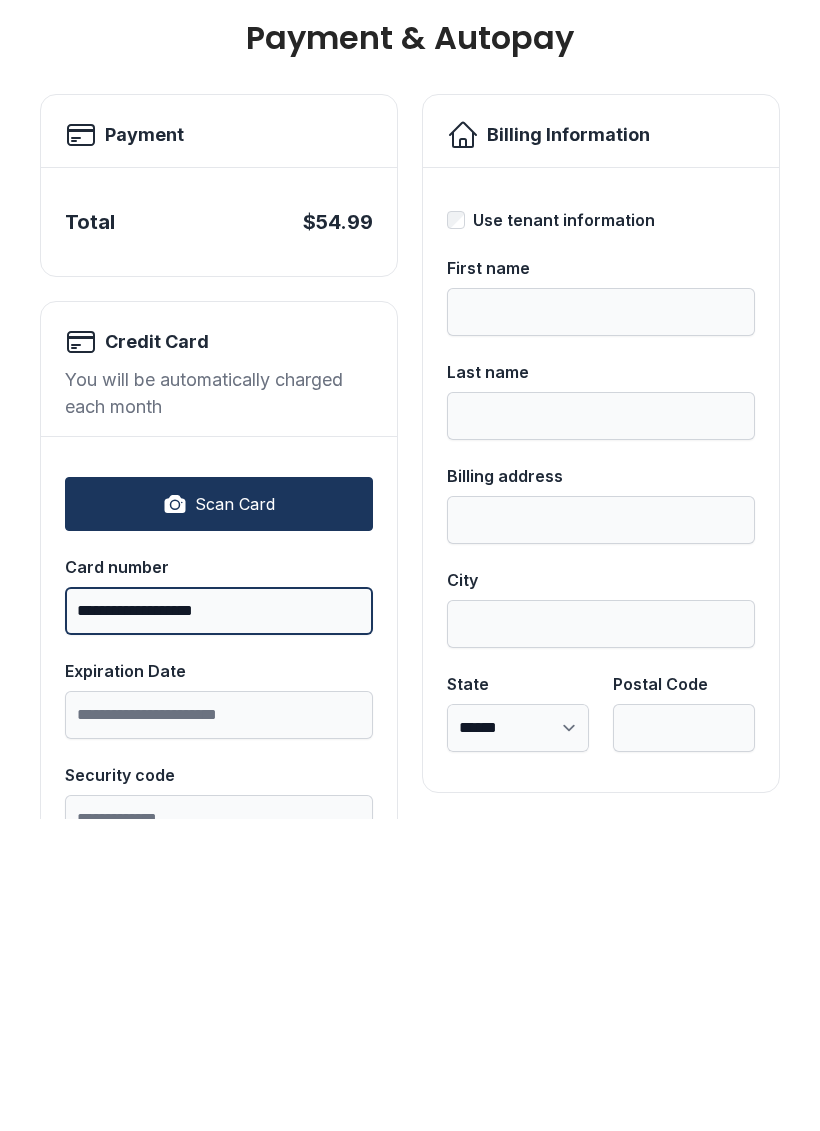 type on "**********" 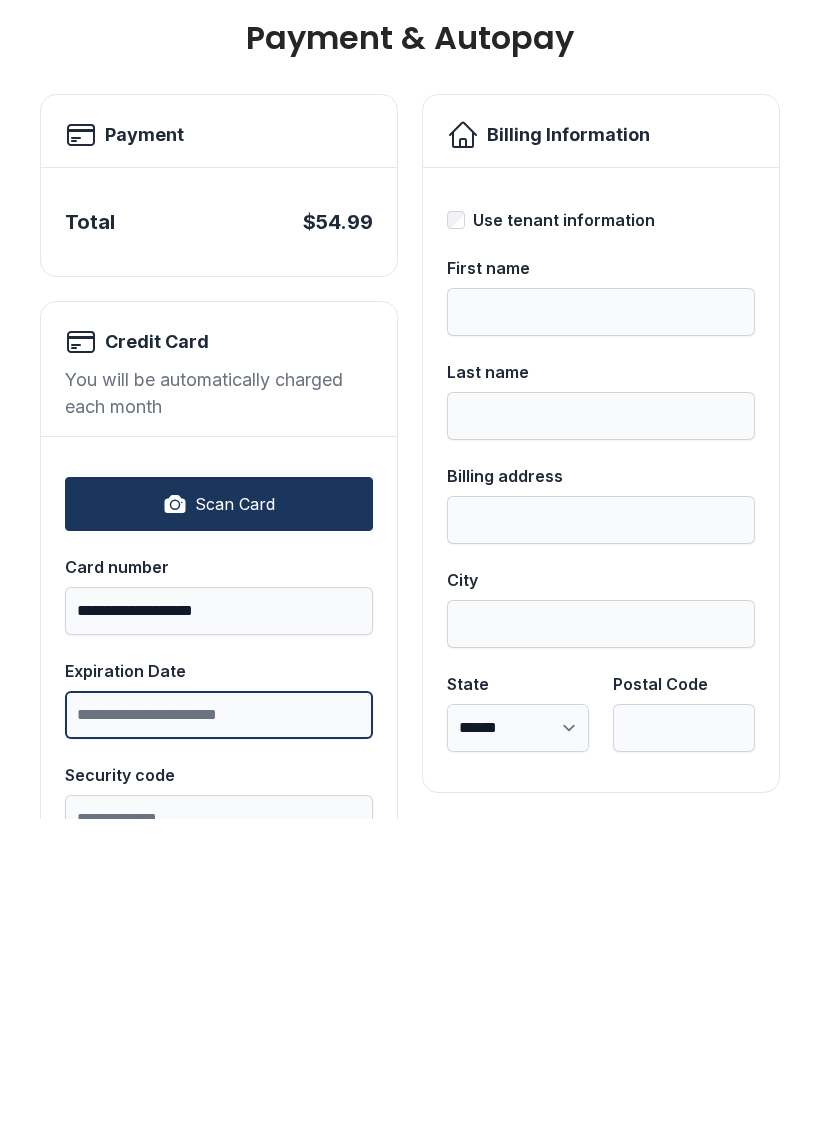 click on "Expiration Date" at bounding box center [219, 1027] 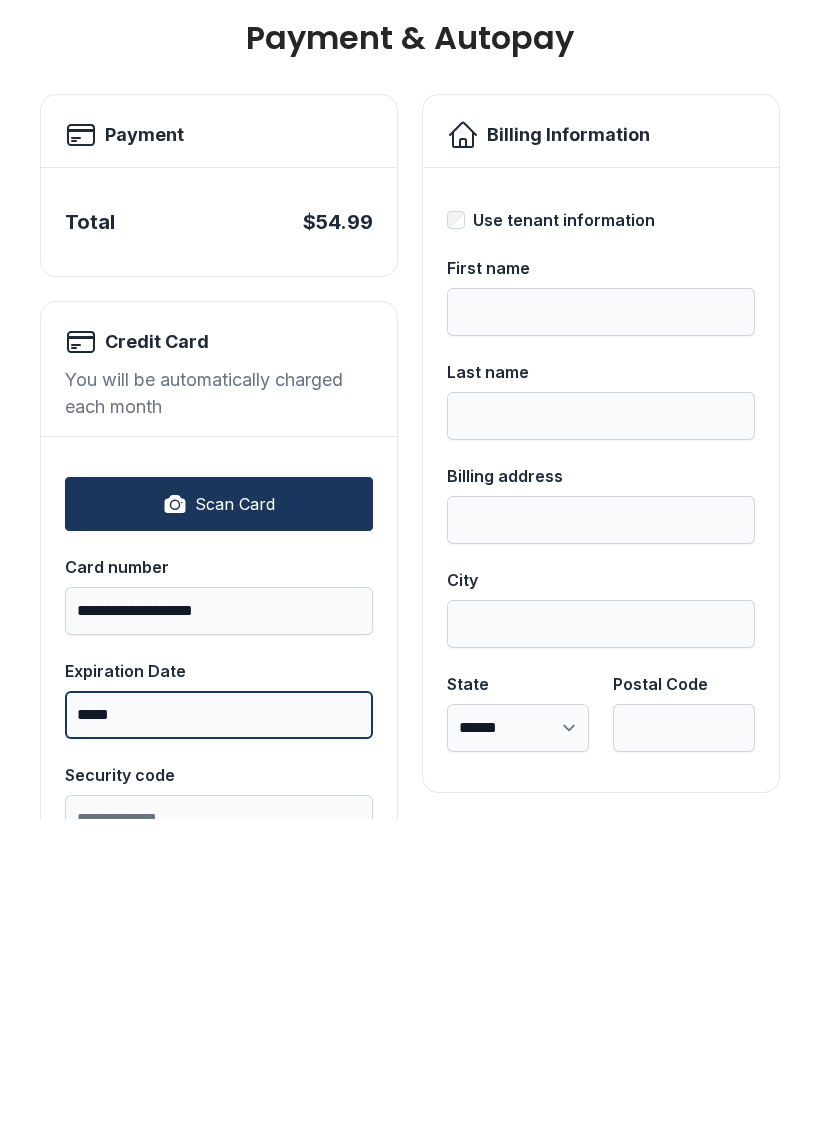 type on "*****" 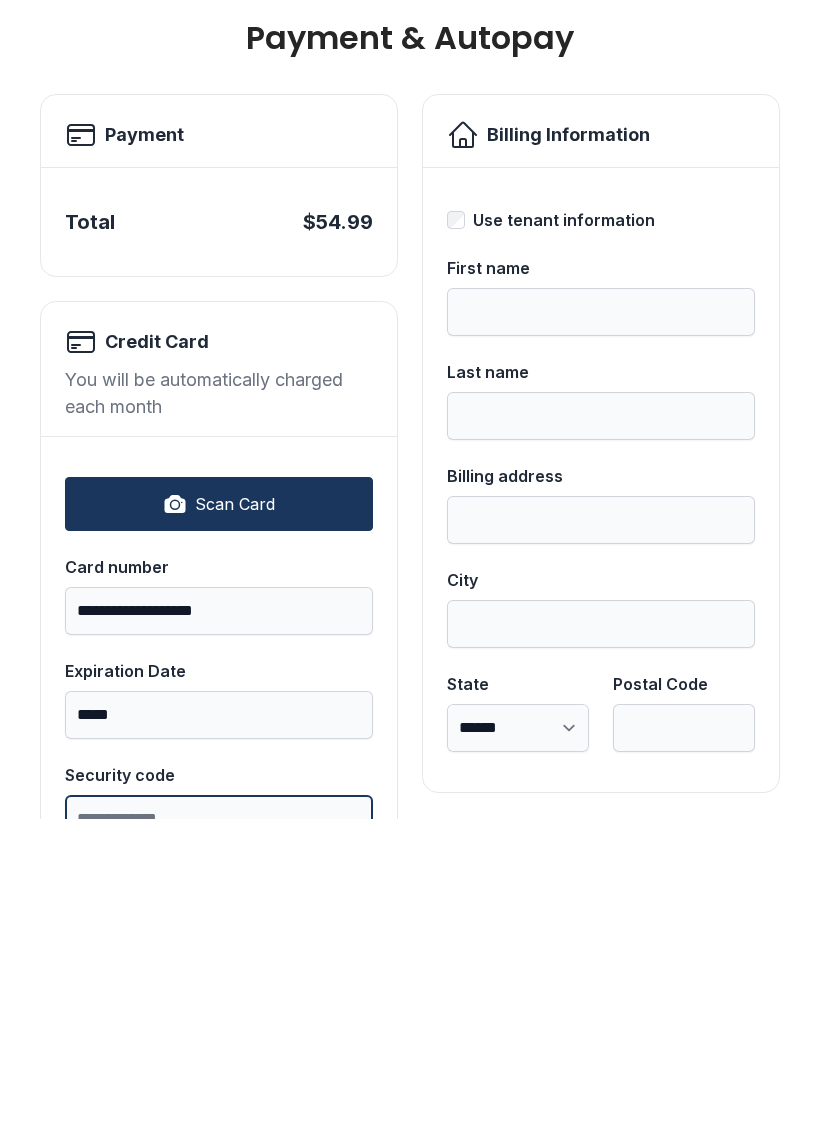 click on "Security code" at bounding box center [219, 1131] 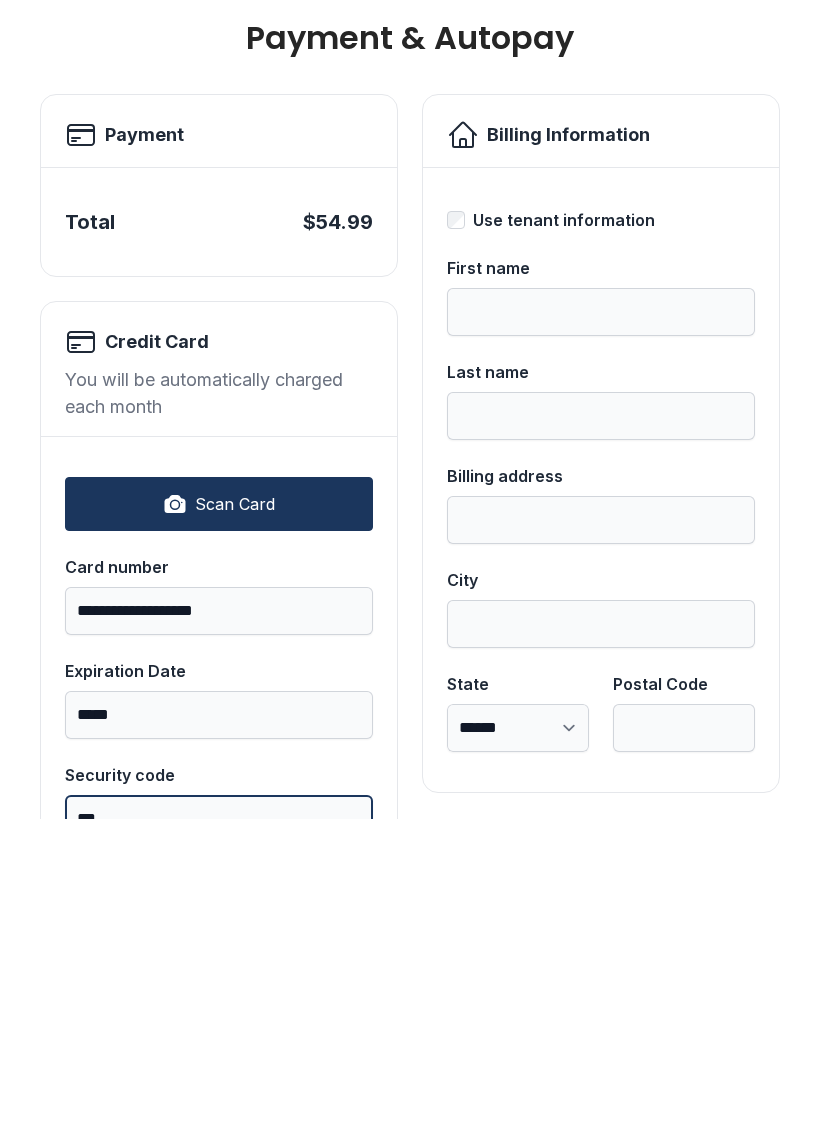 scroll, scrollTop: 0, scrollLeft: 0, axis: both 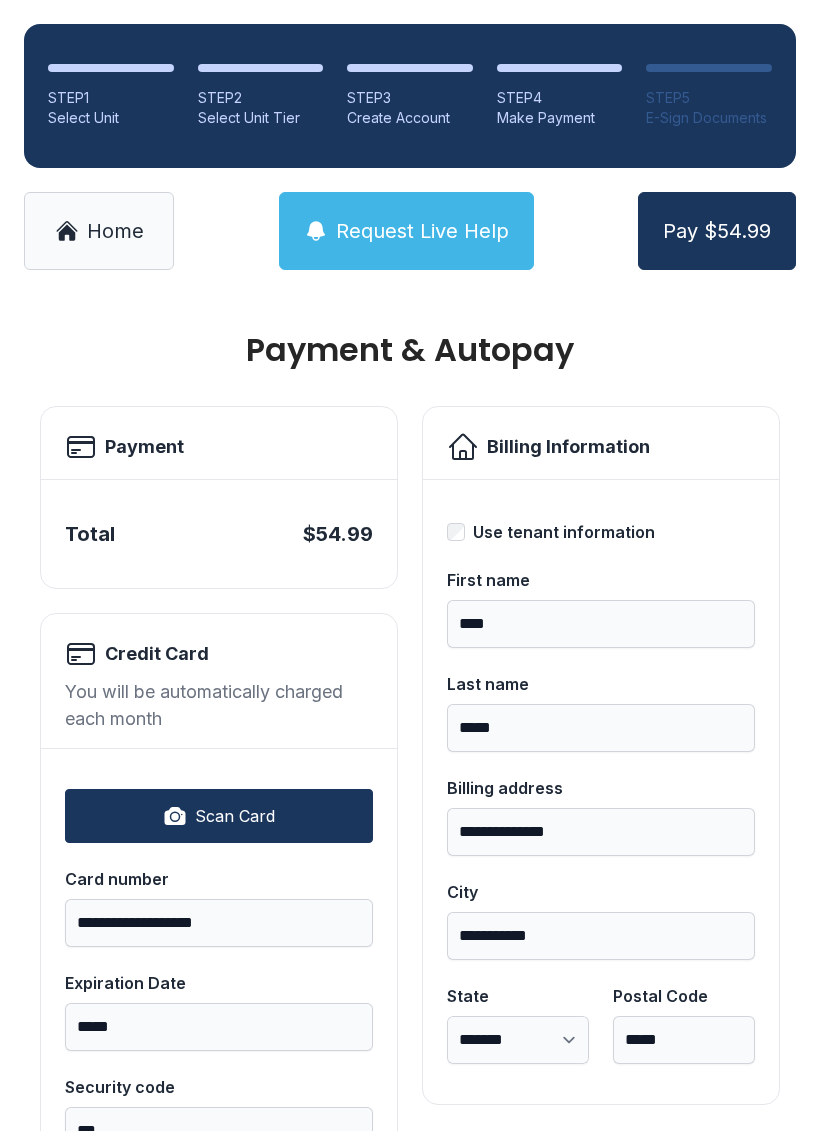 click on "Pay $54.99" at bounding box center [717, 231] 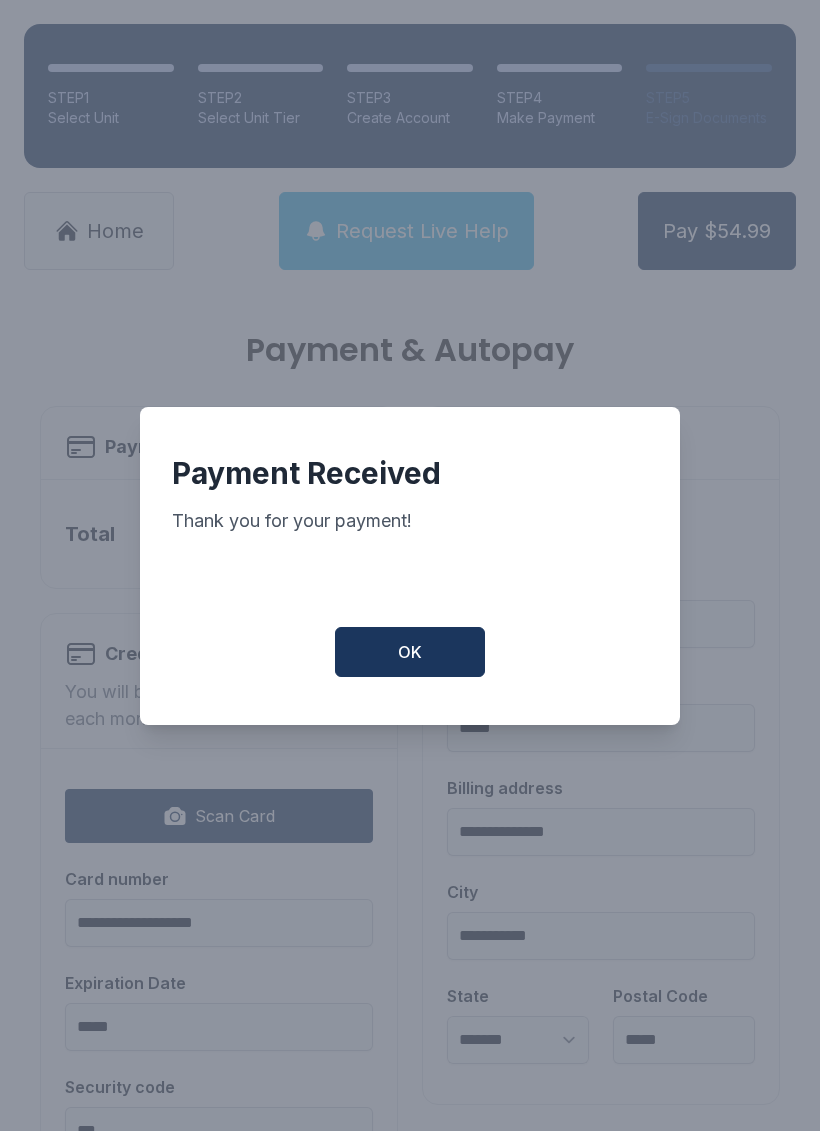 click on "OK" at bounding box center [410, 652] 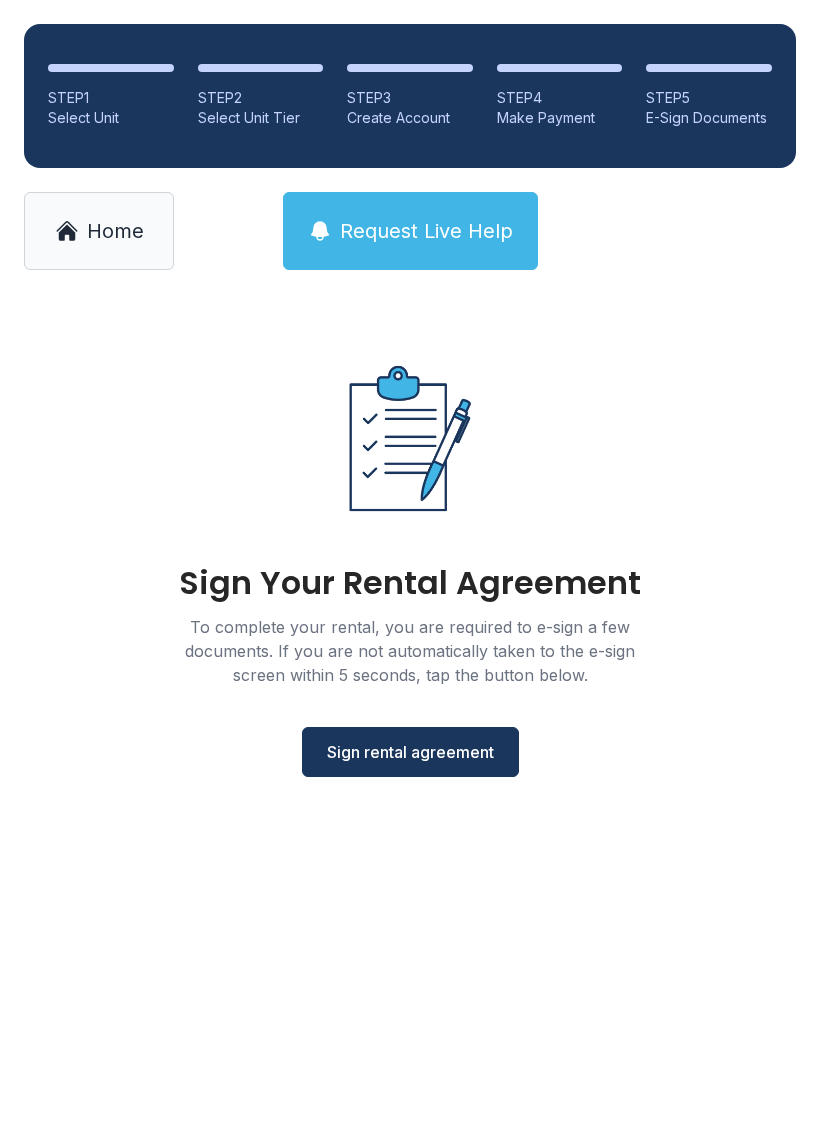 scroll, scrollTop: 0, scrollLeft: 0, axis: both 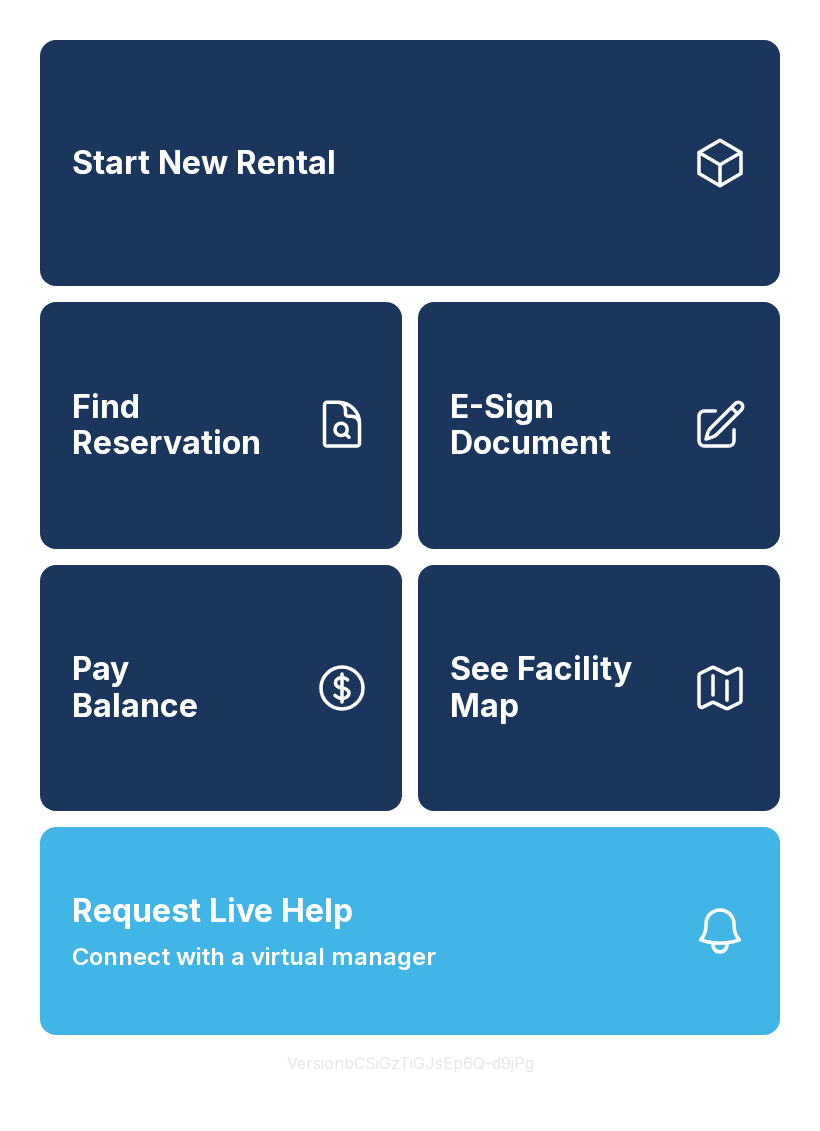 click on "Request Live Help Connect with a virtual manager" at bounding box center [410, 931] 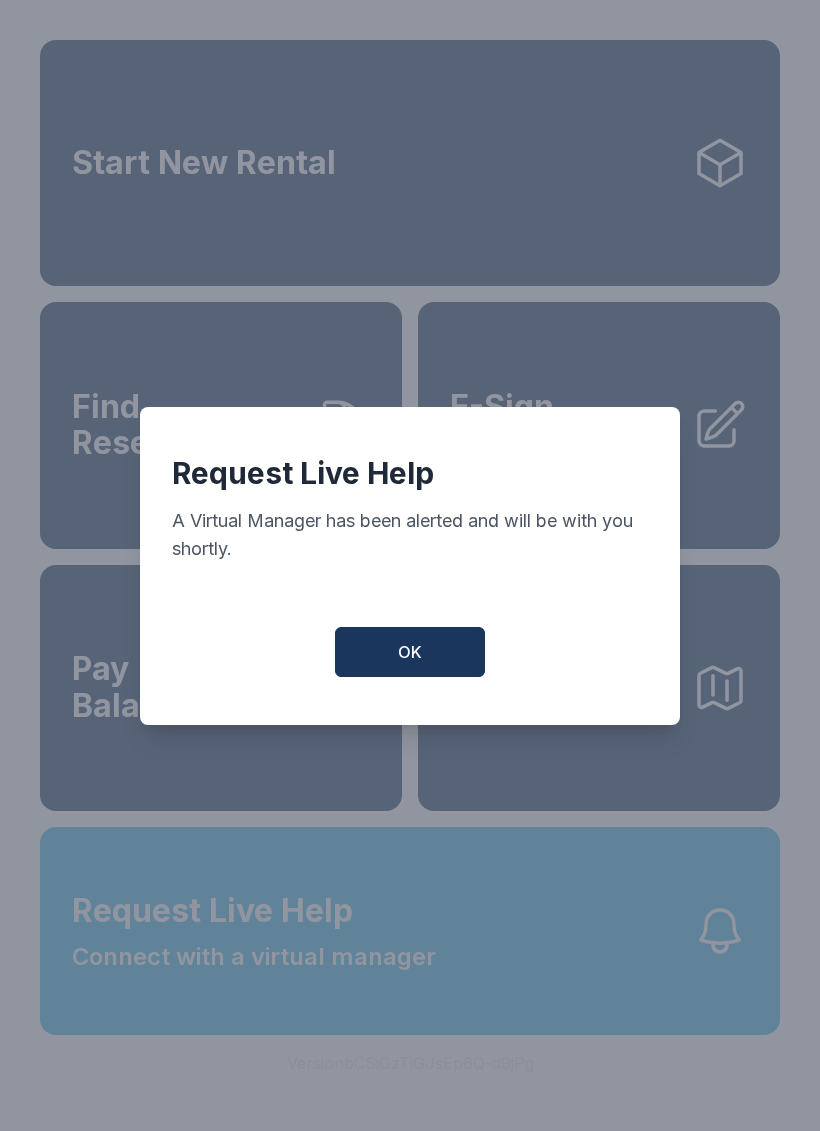 click on "OK" at bounding box center (410, 652) 